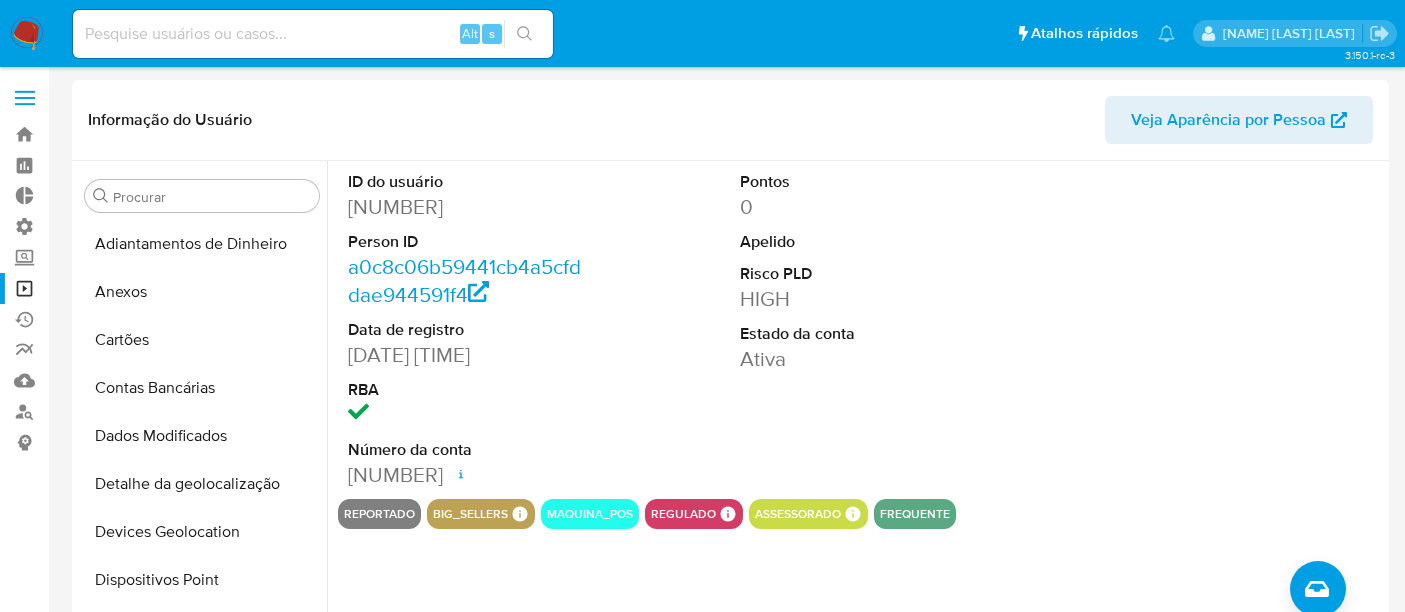 select on "10" 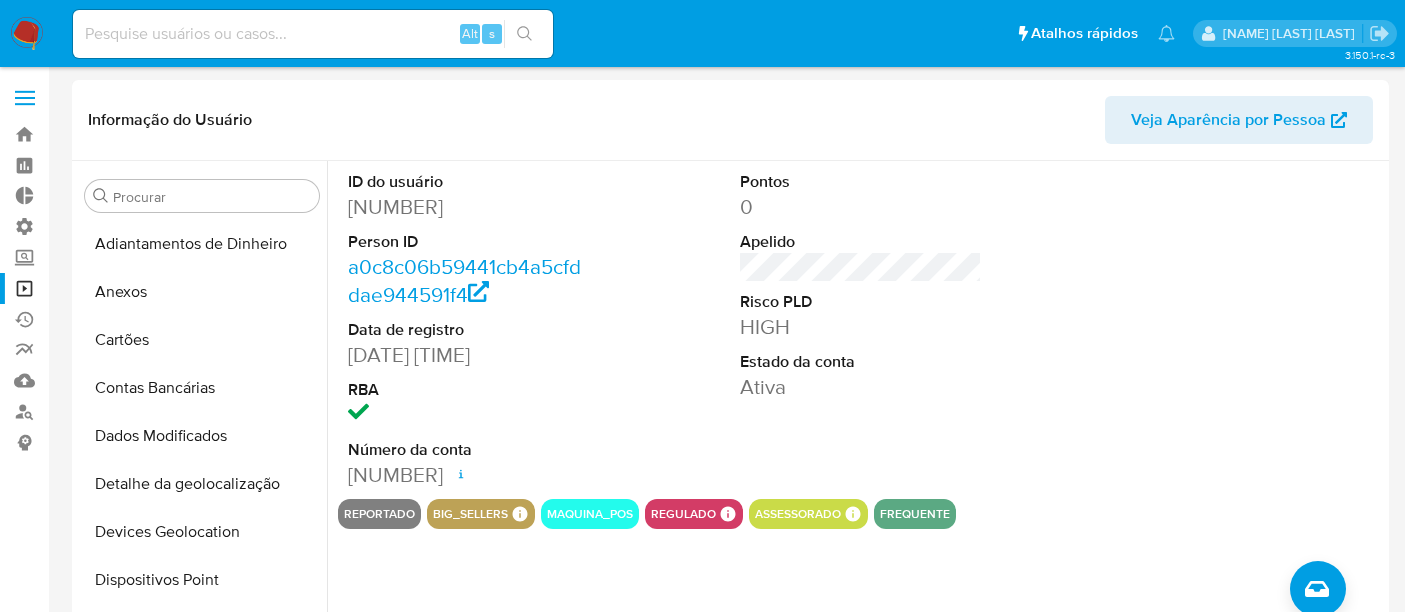 scroll, scrollTop: 220, scrollLeft: 0, axis: vertical 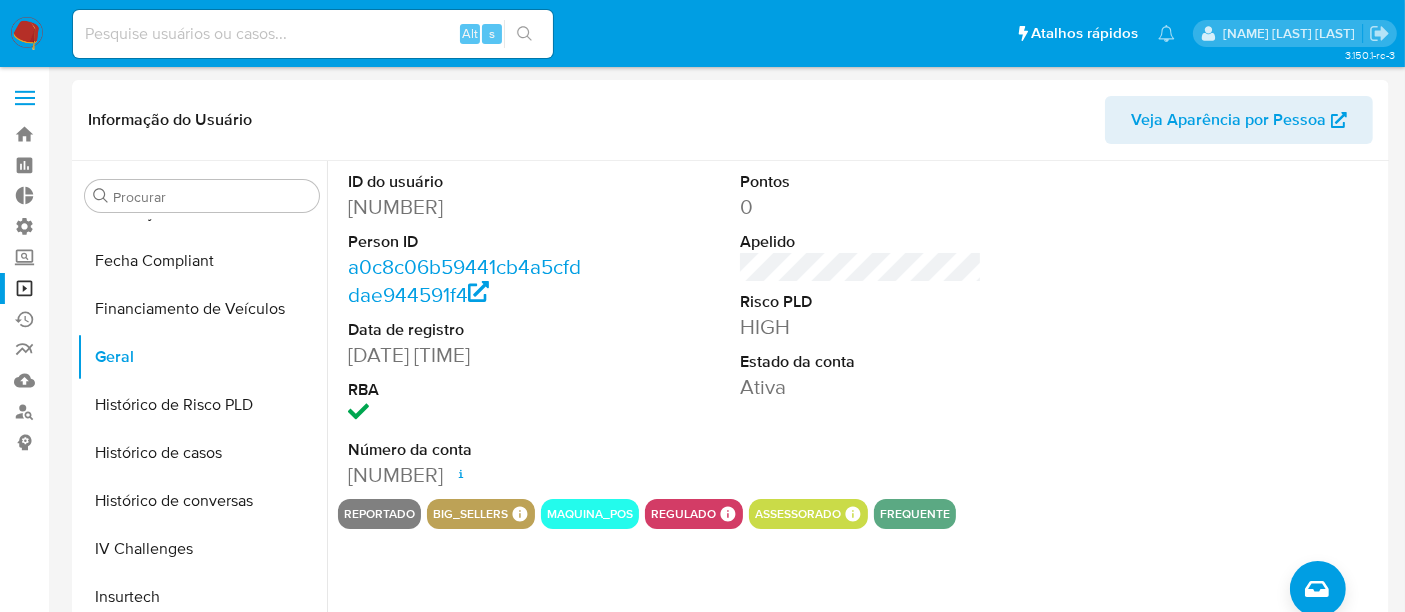 click on "Operações em massa" at bounding box center (119, 288) 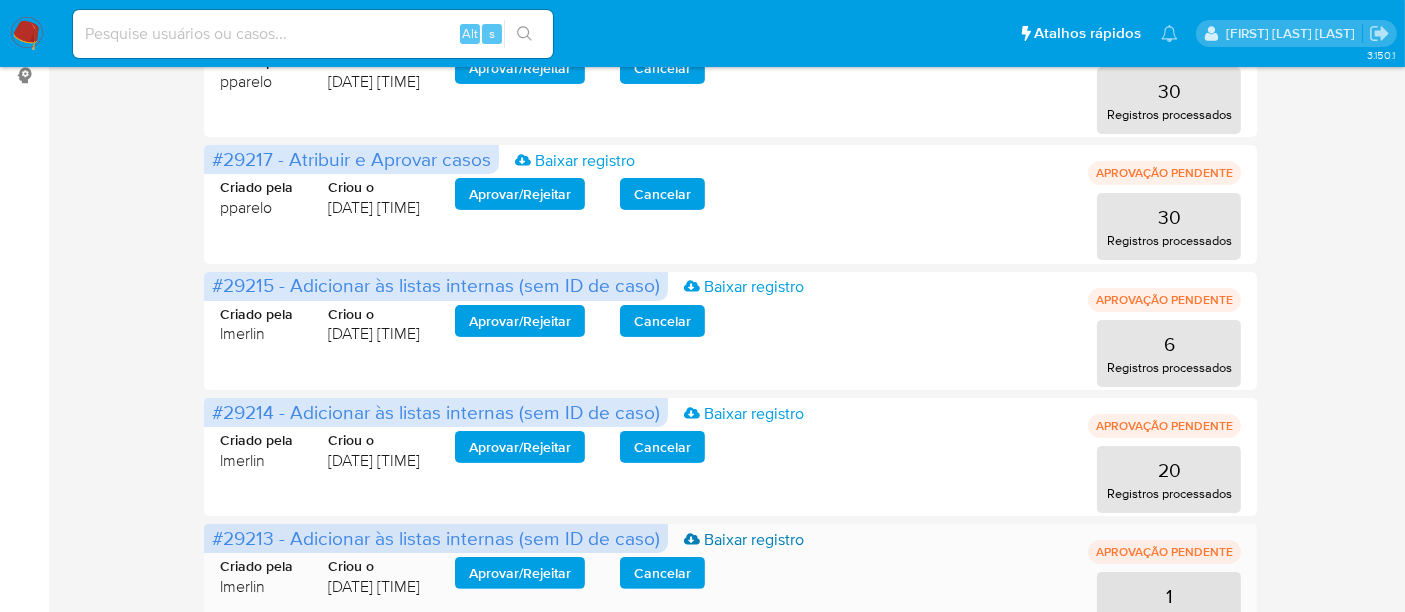 scroll, scrollTop: 222, scrollLeft: 0, axis: vertical 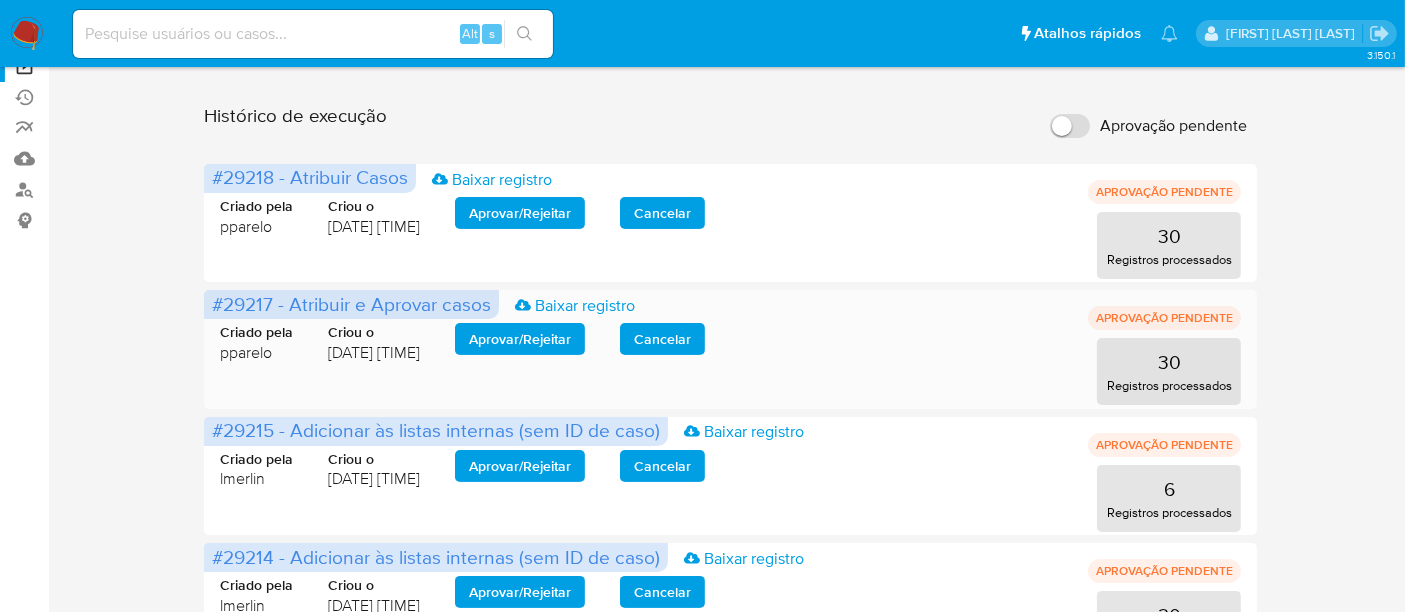 click on "Aprovar  /  Rejeitar" at bounding box center [520, 339] 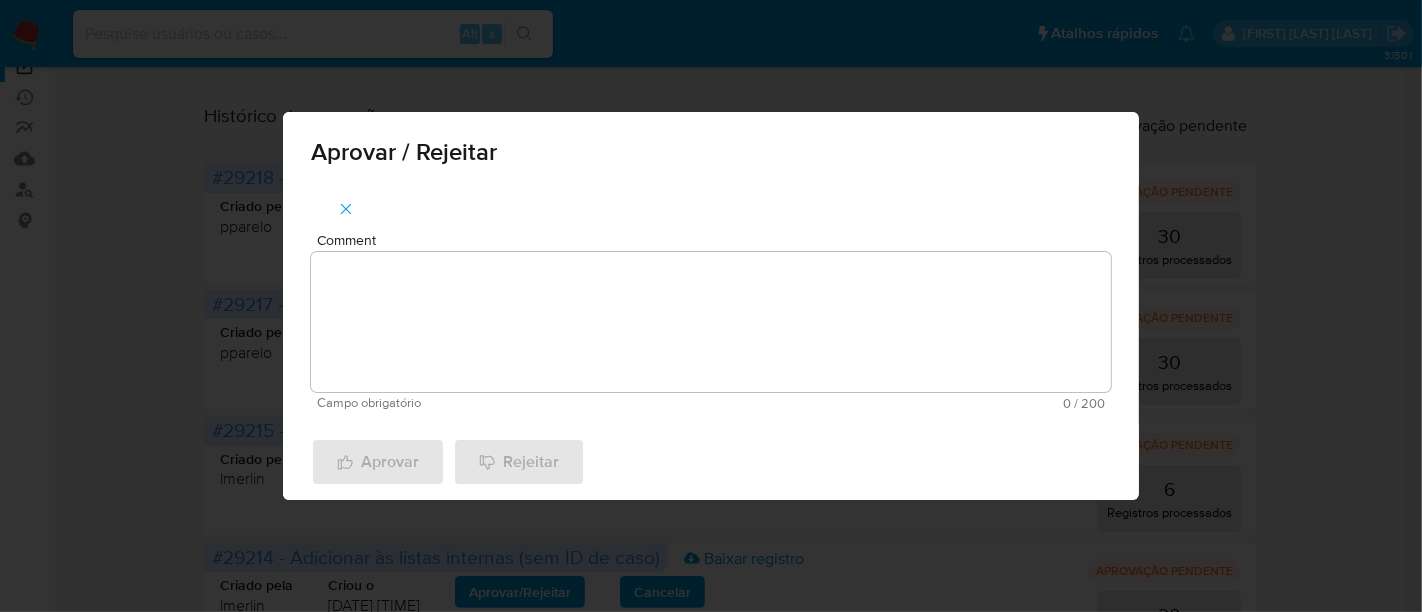 drag, startPoint x: 388, startPoint y: 268, endPoint x: 393, endPoint y: 285, distance: 17.720045 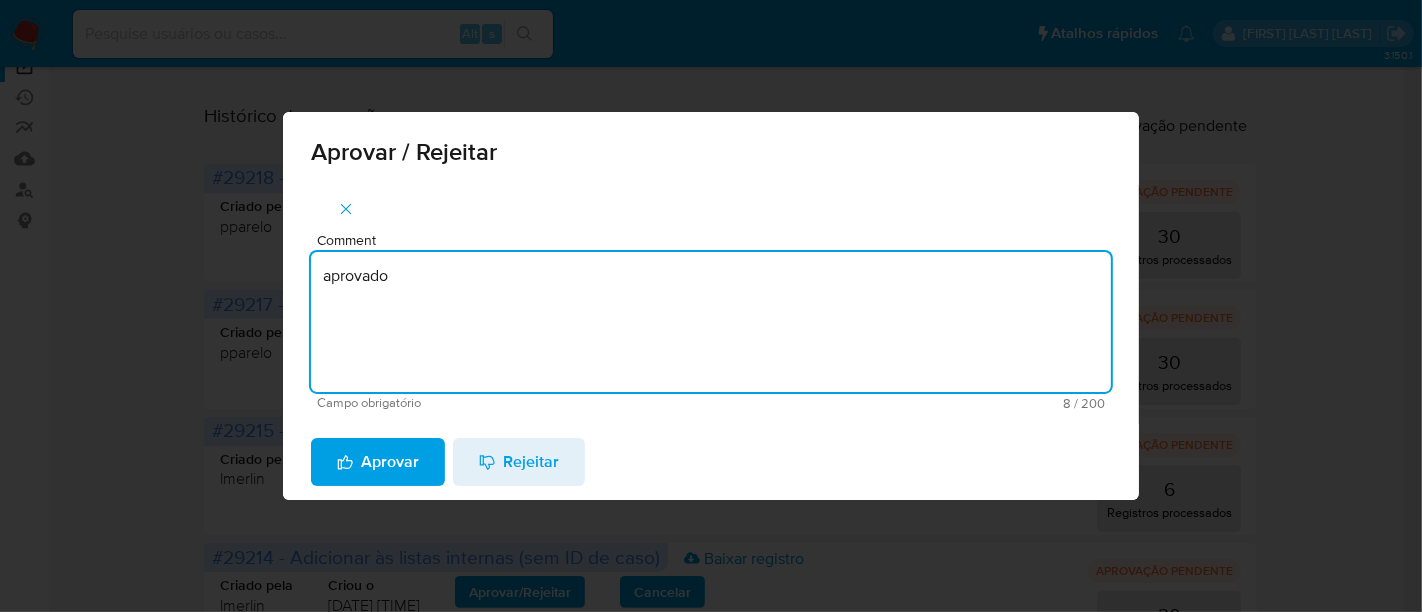 drag, startPoint x: 439, startPoint y: 292, endPoint x: 229, endPoint y: 281, distance: 210.2879 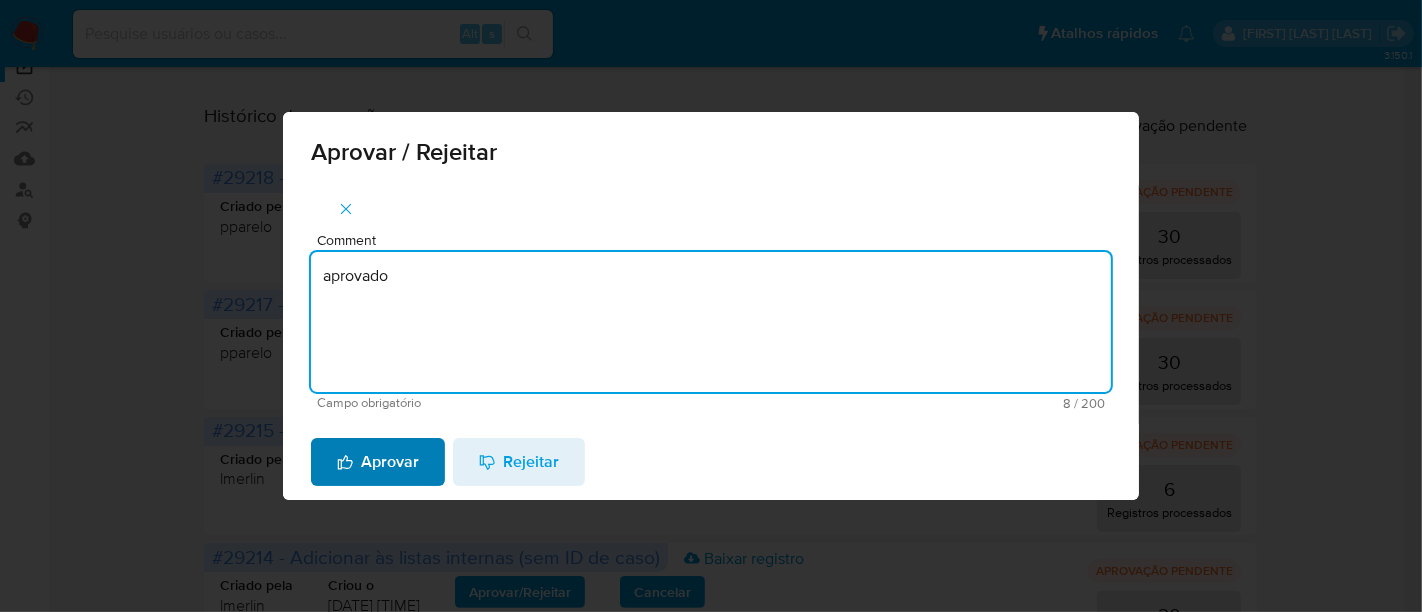 type on "aprovado" 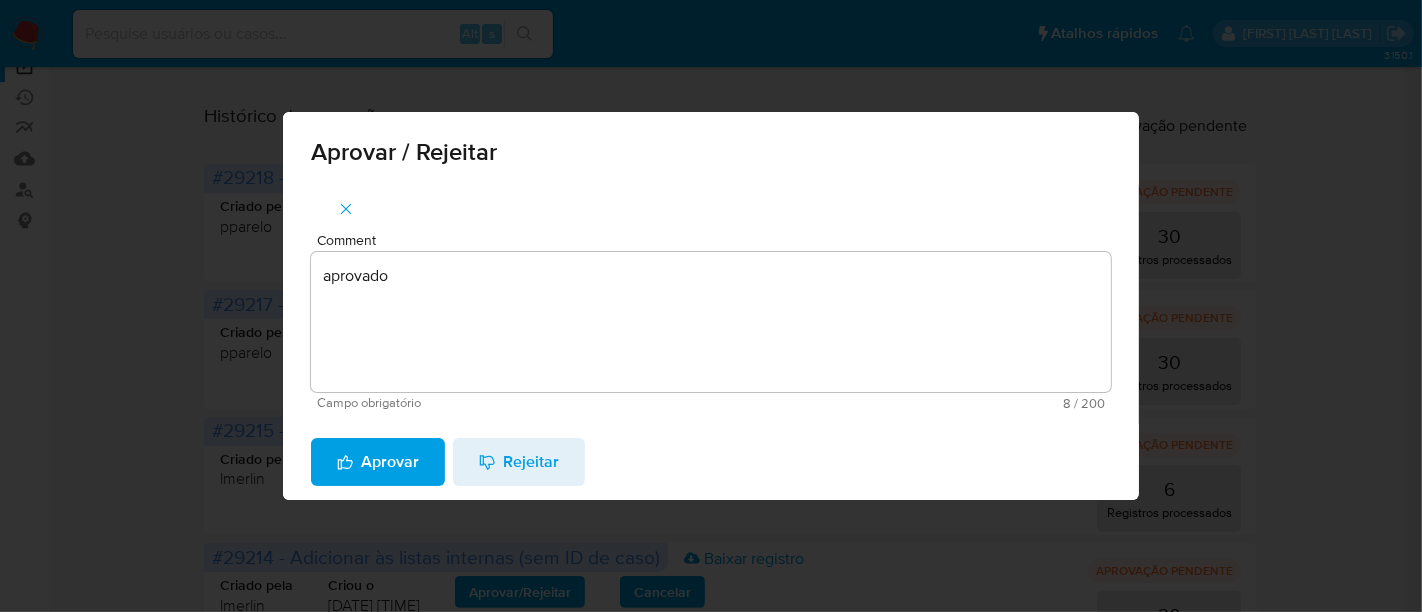 click on "Aprovar" at bounding box center (378, 462) 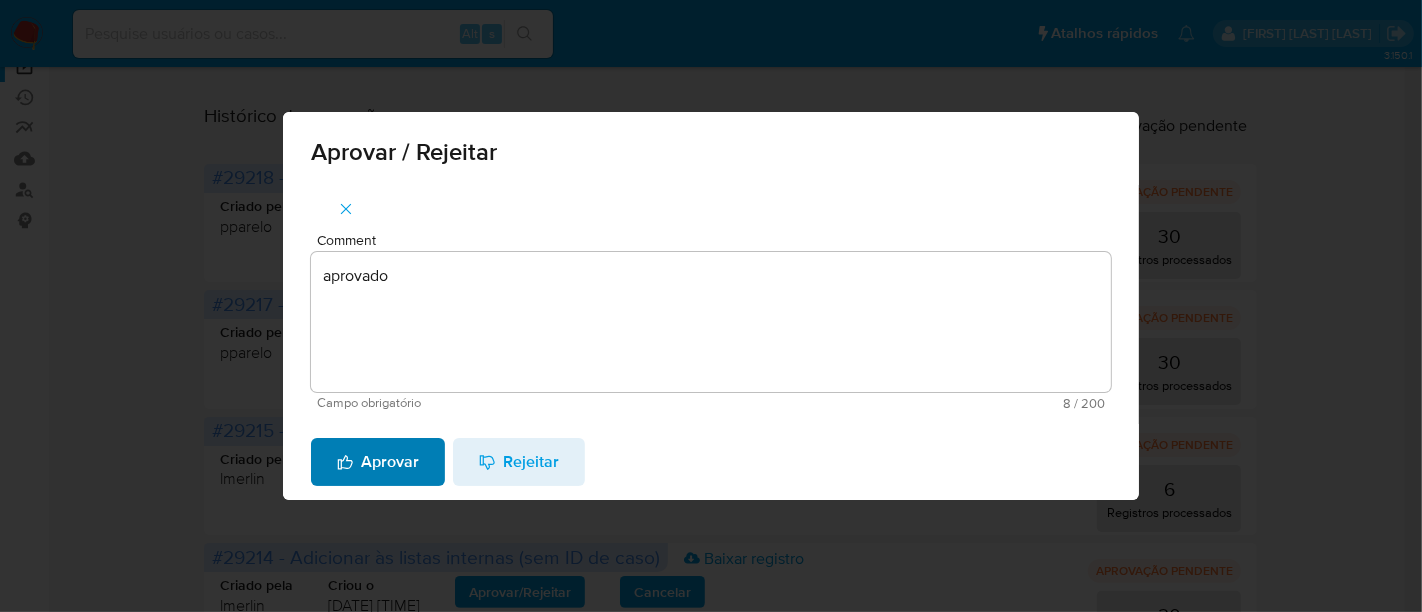 type 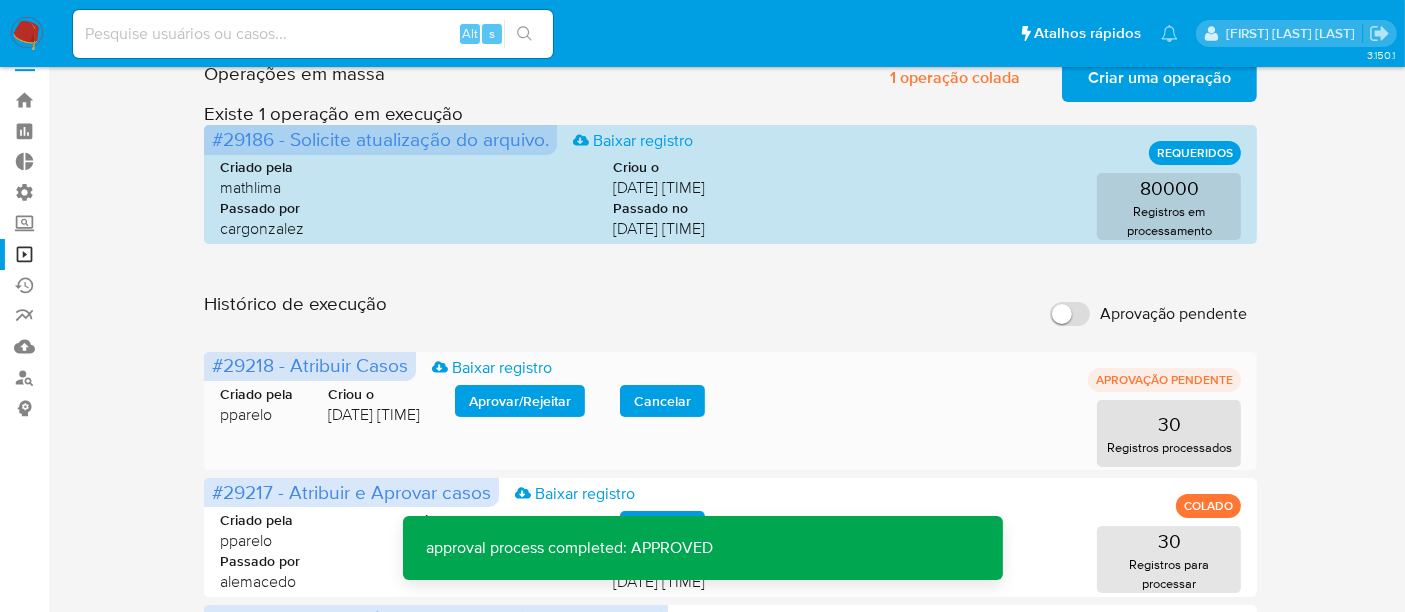 scroll, scrollTop: 0, scrollLeft: 0, axis: both 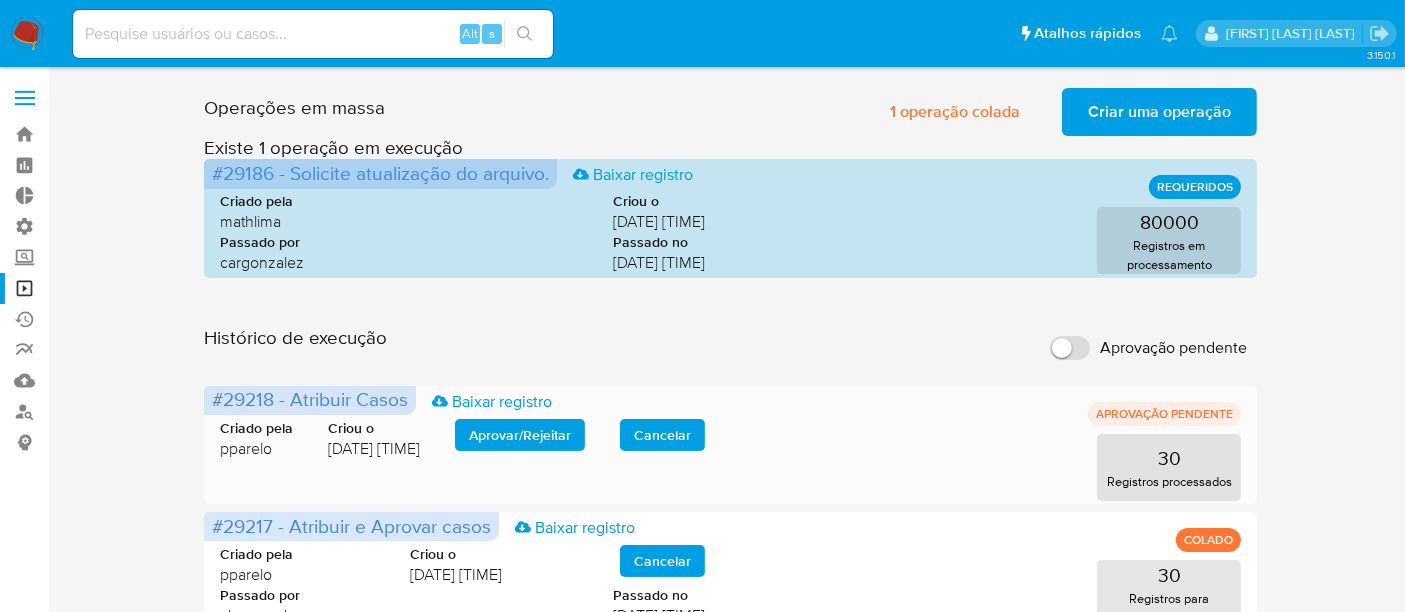 click on "Aprovar  /  Rejeitar" at bounding box center [520, 435] 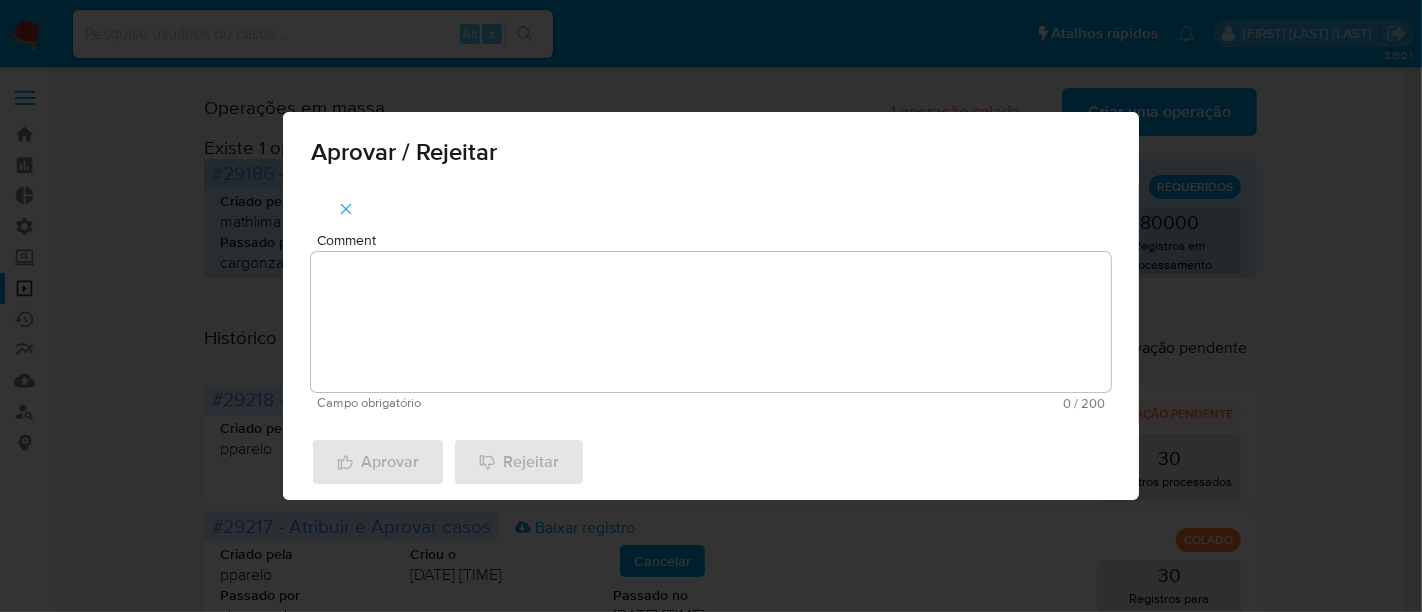 click on "Comment" at bounding box center (711, 322) 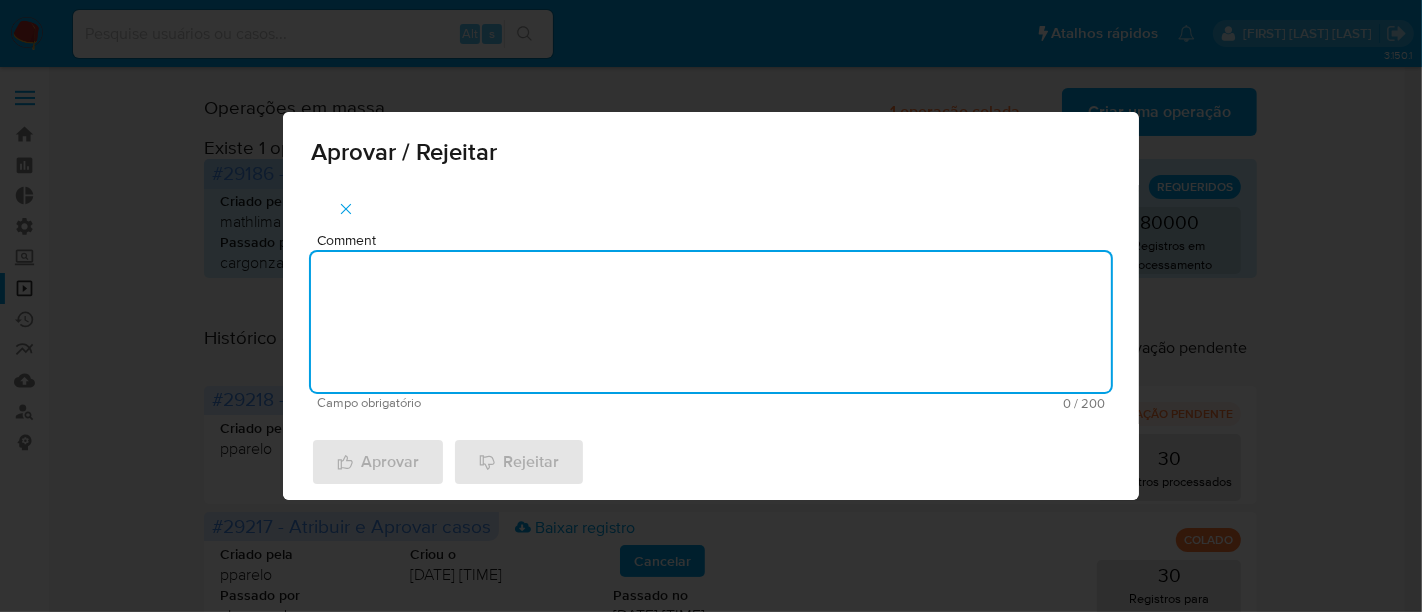 paste on "aprovado" 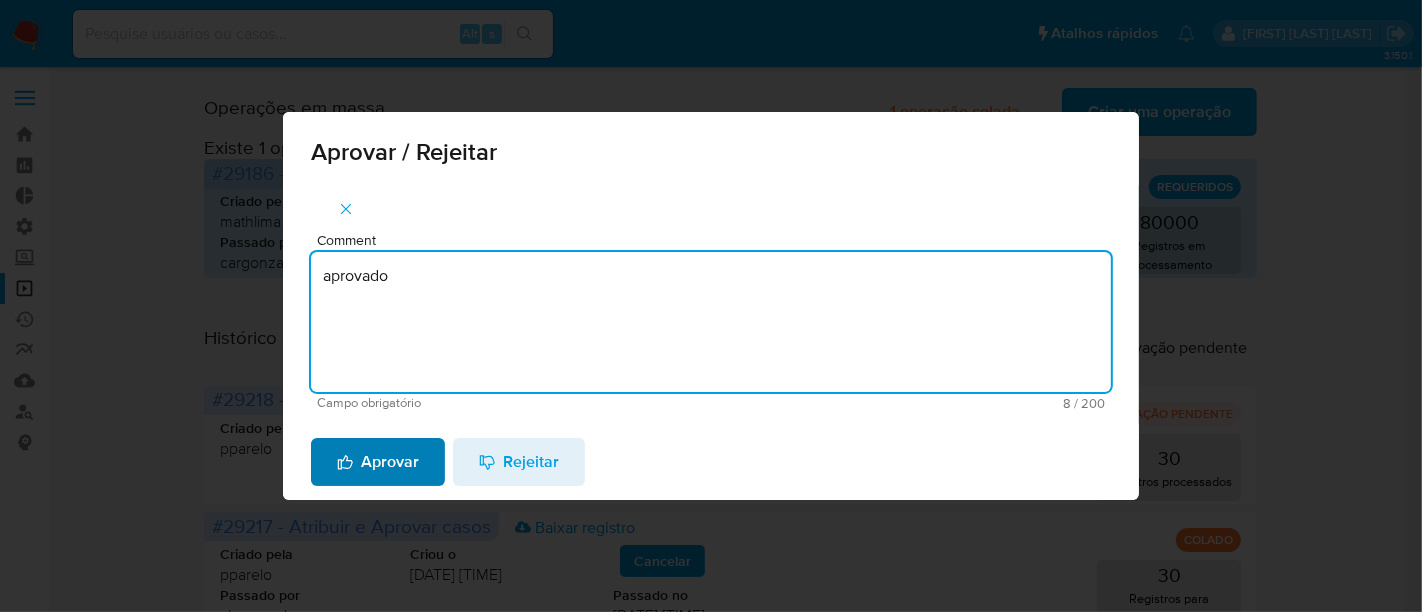 type on "aprovado" 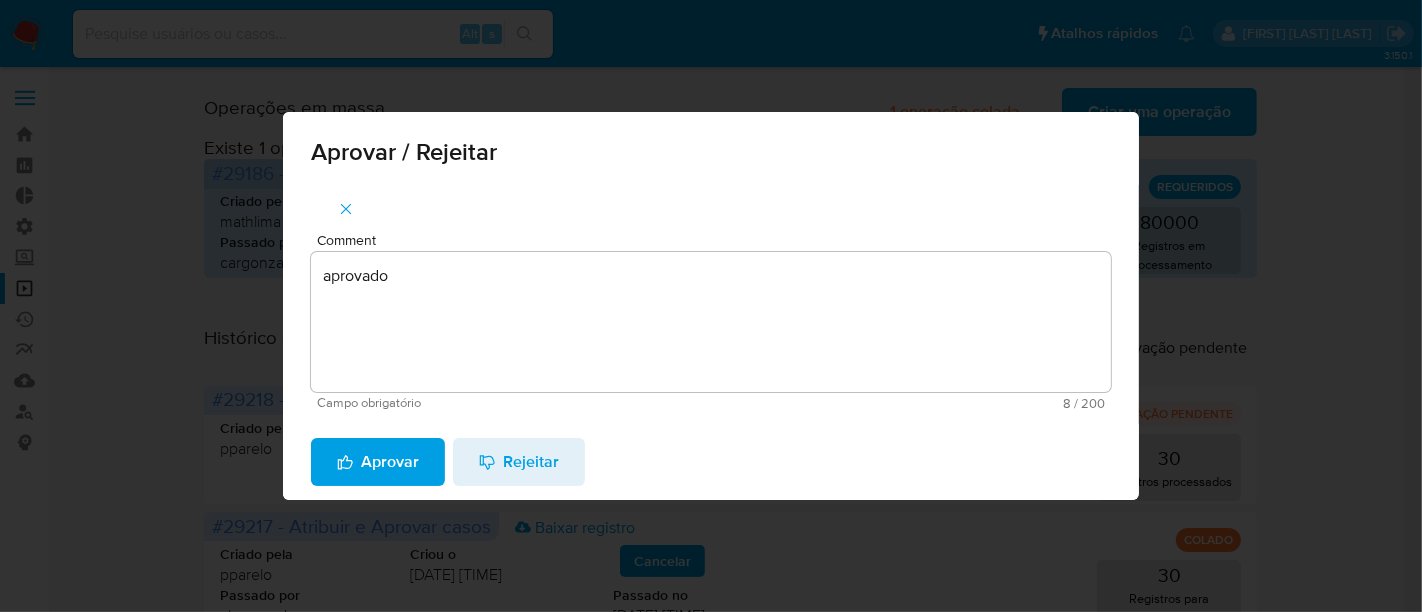 click on "Aprovar" at bounding box center [378, 462] 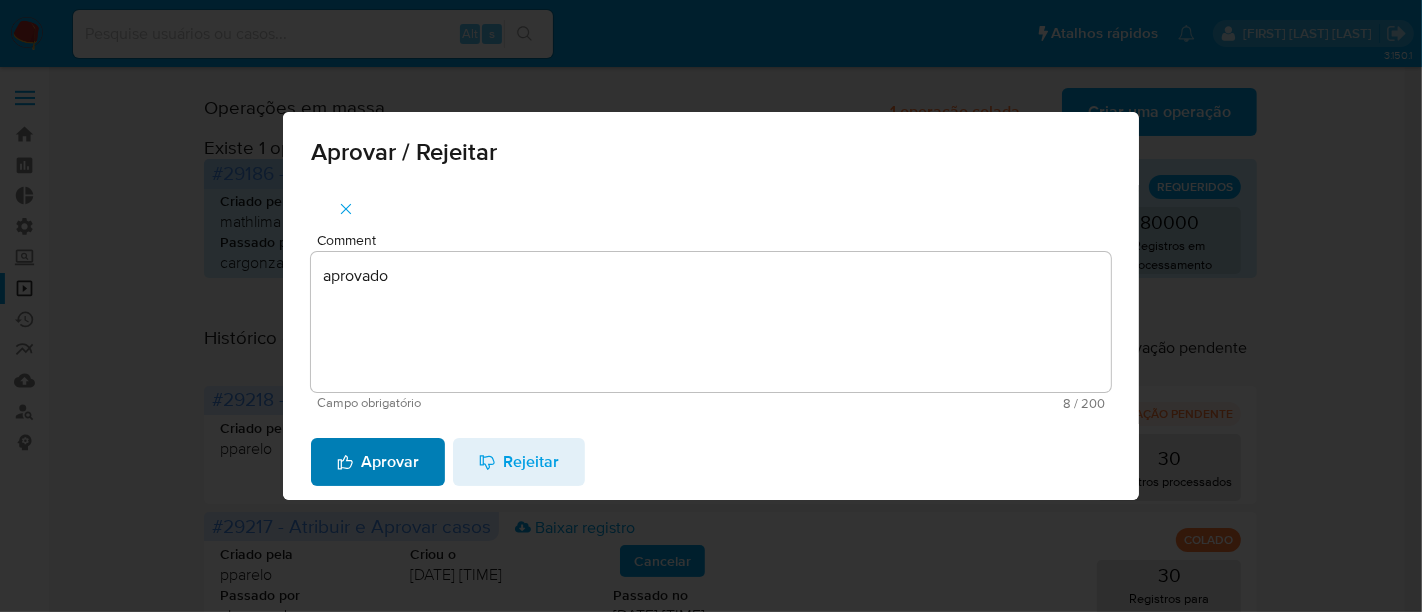 type 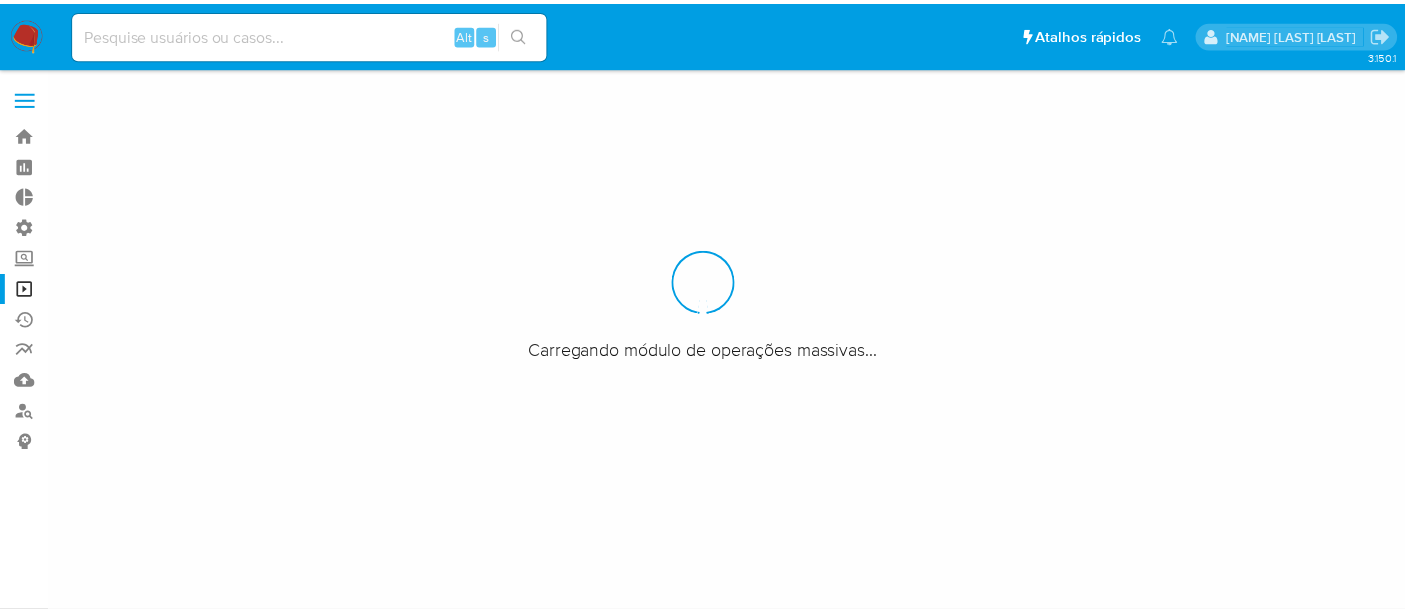 scroll, scrollTop: 0, scrollLeft: 0, axis: both 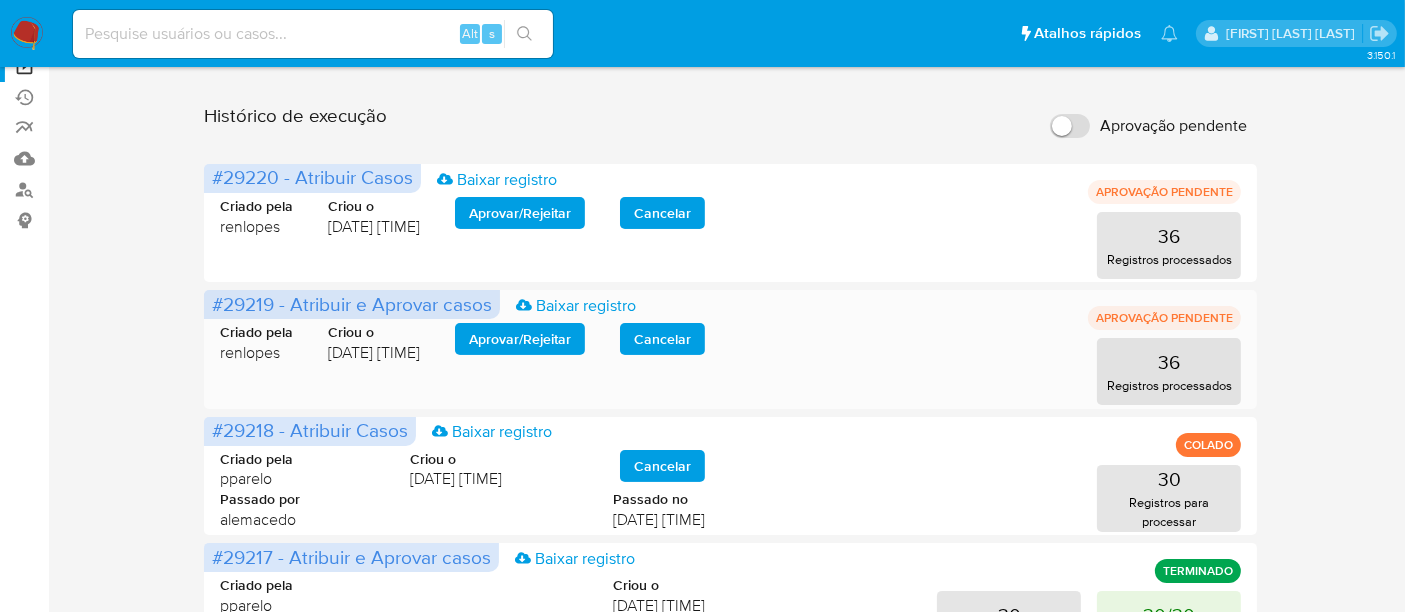 click on "Aprovar  /  Rejeitar" at bounding box center (520, 339) 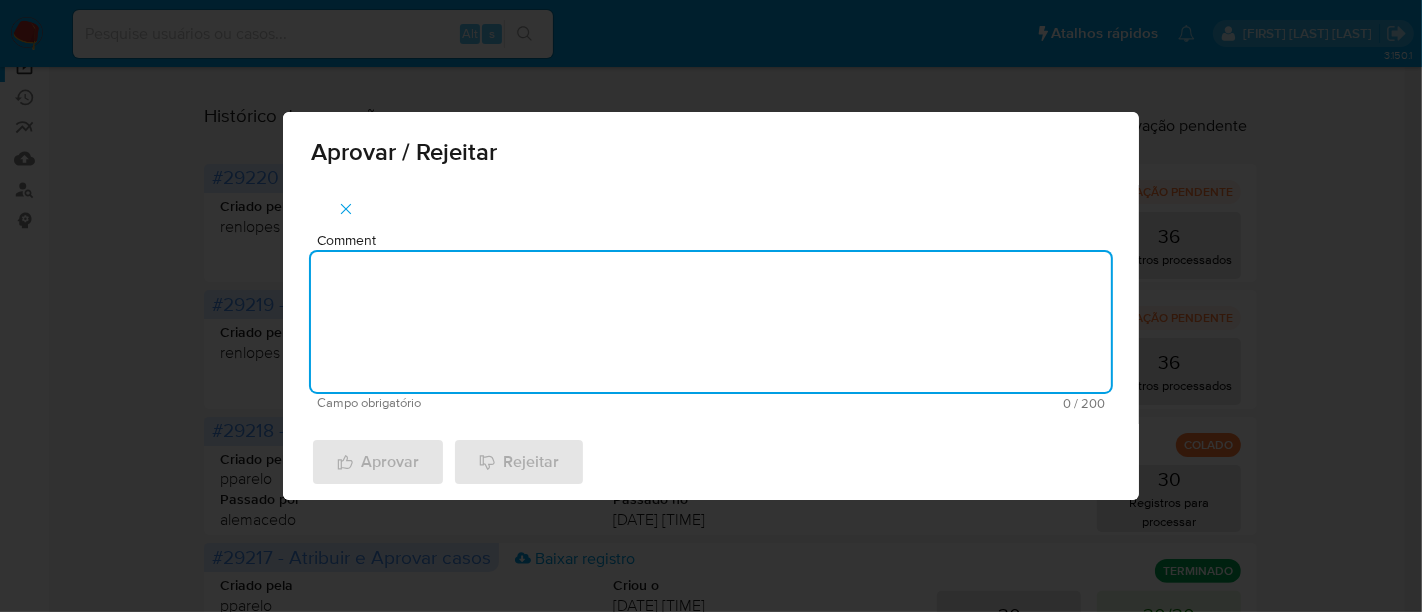click on "Comment" at bounding box center [711, 322] 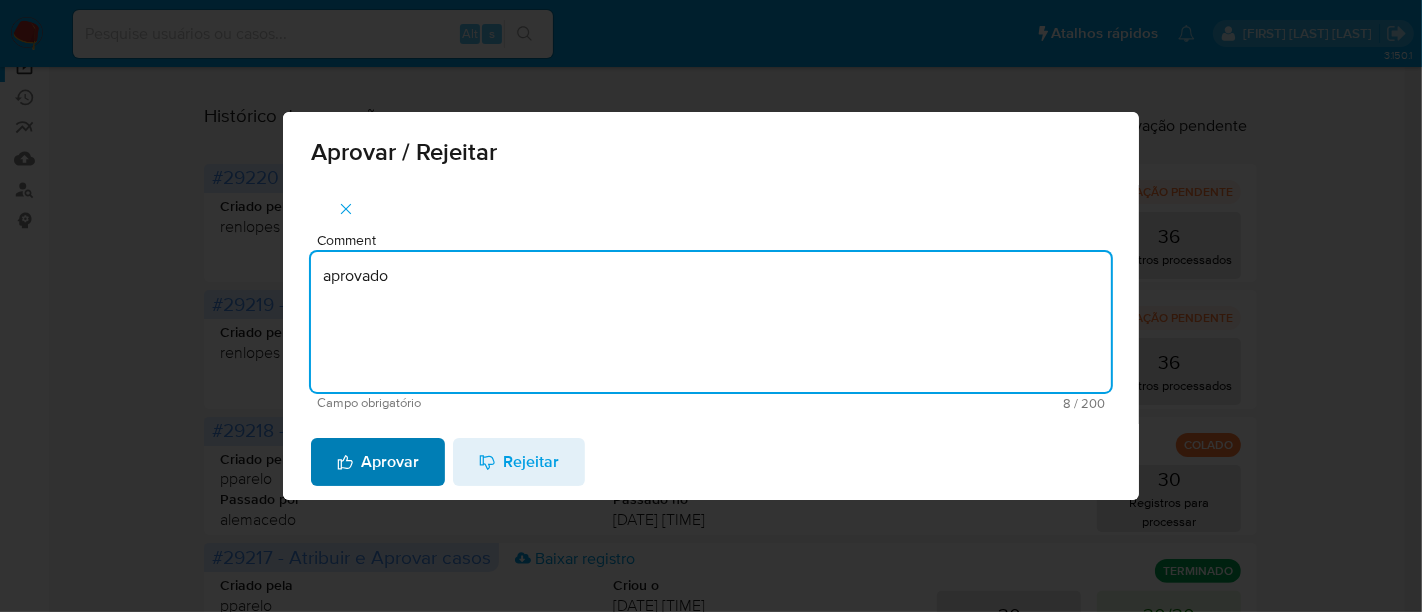 type on "aprovado" 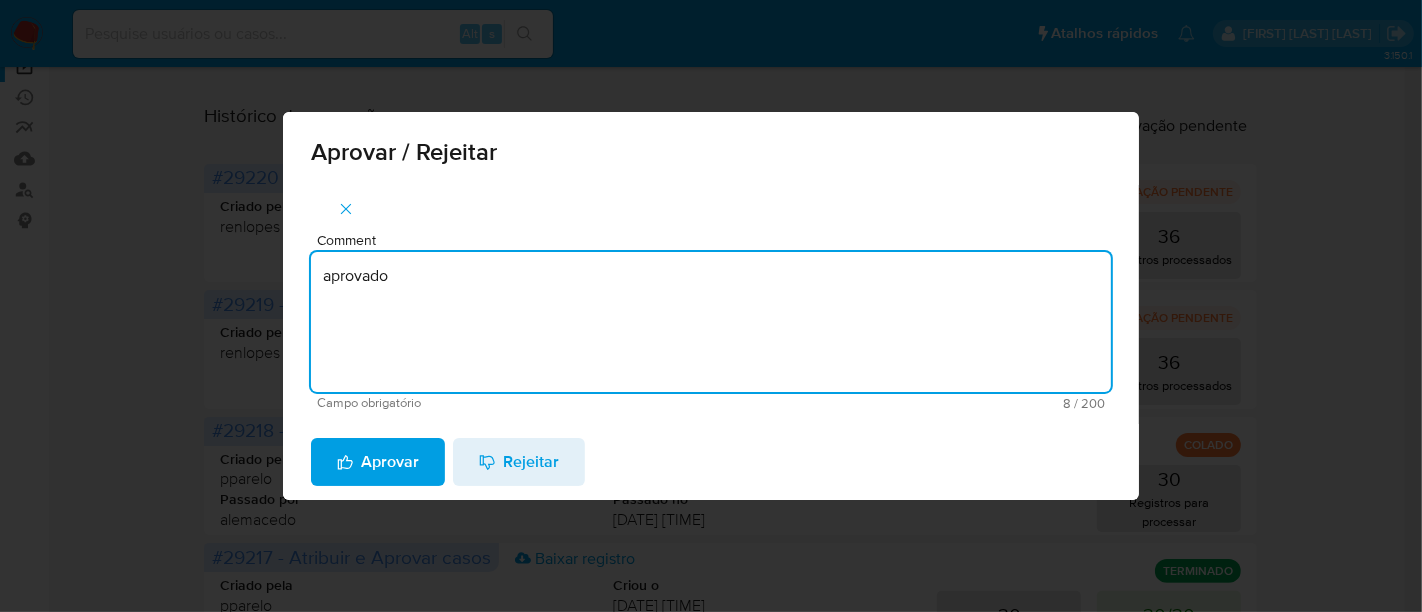 click on "Aprovar" at bounding box center (378, 462) 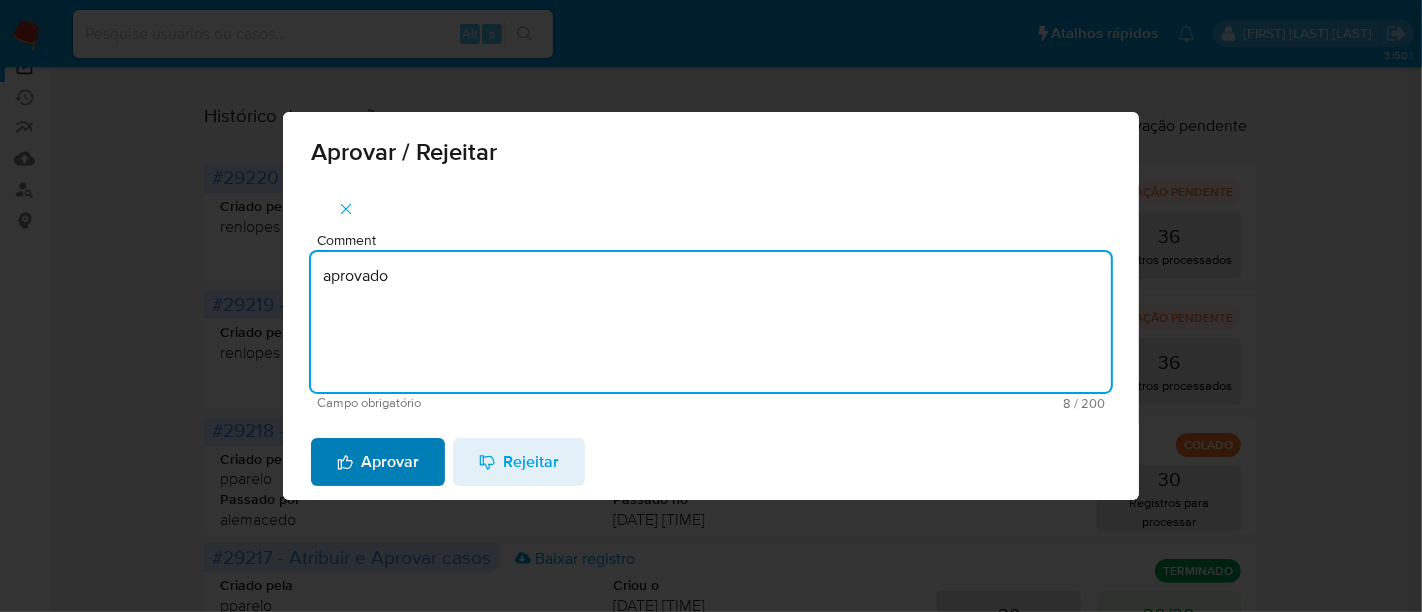 type 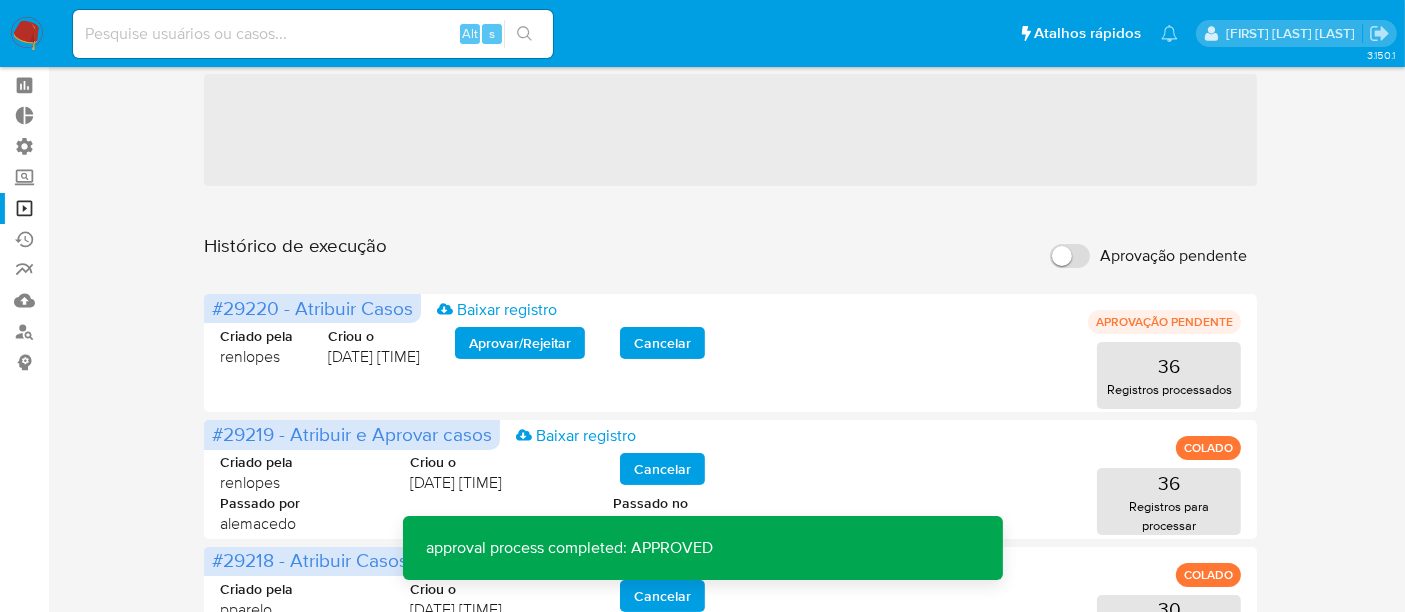 scroll, scrollTop: 0, scrollLeft: 0, axis: both 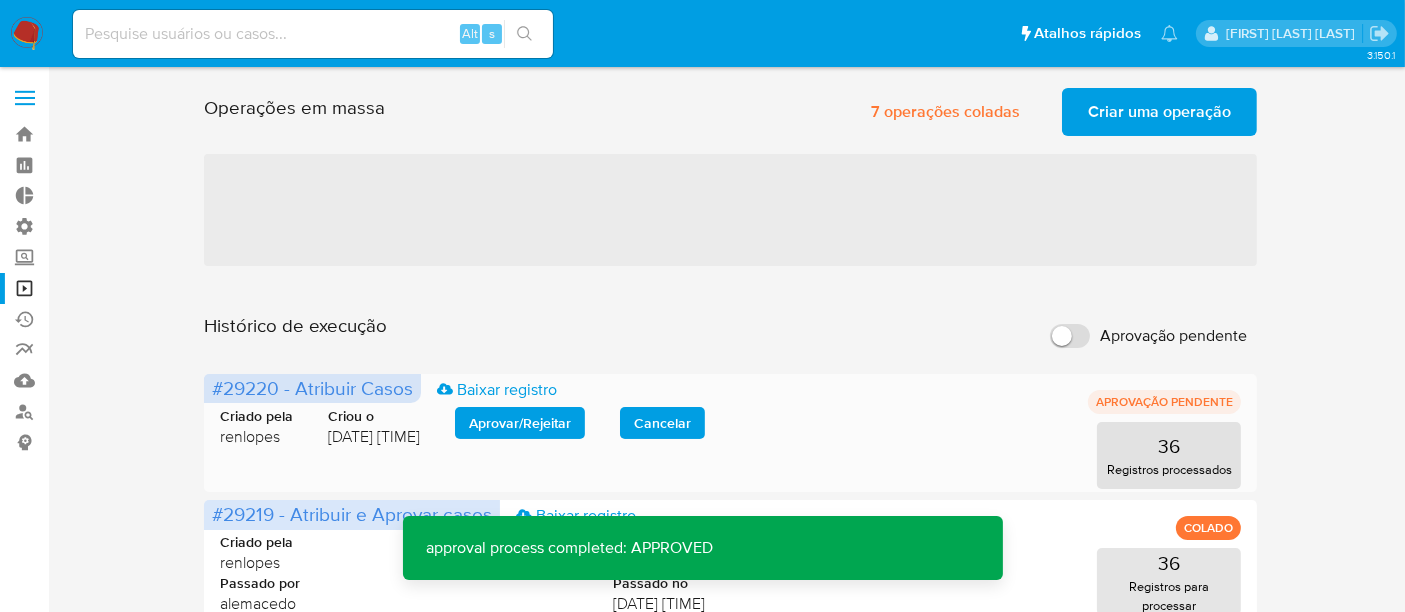 click on "Aprovar  /  Rejeitar" at bounding box center (520, 423) 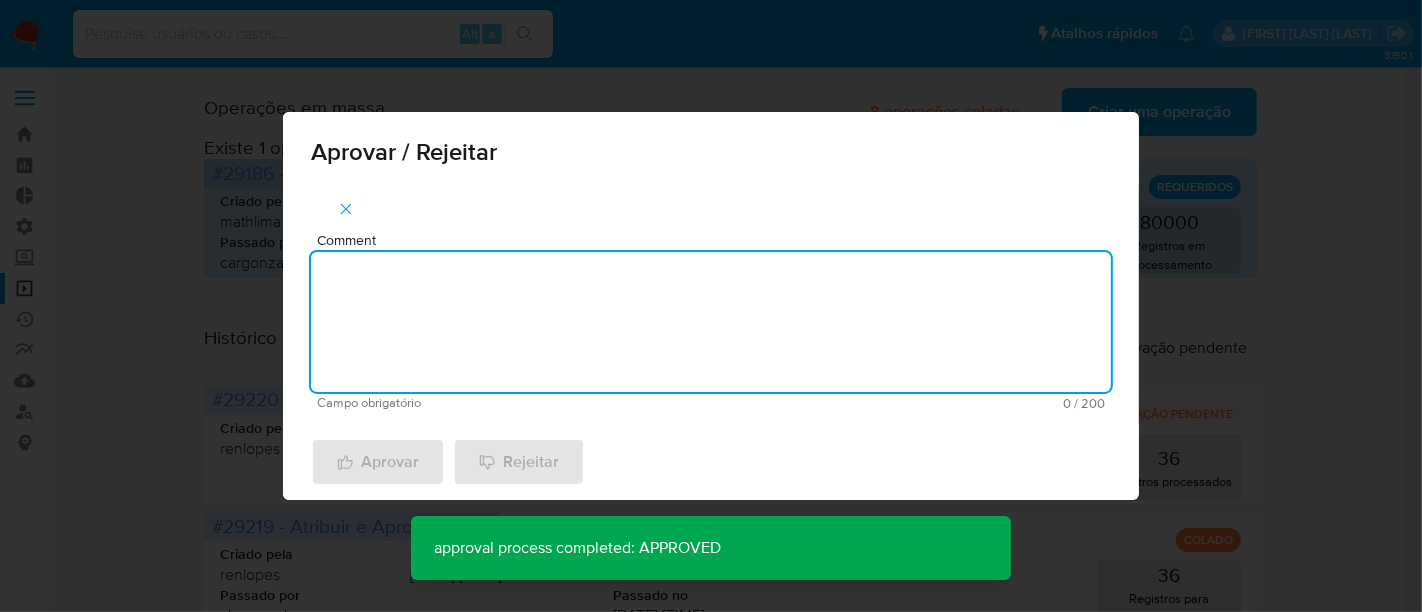 click on "Comment" at bounding box center [711, 322] 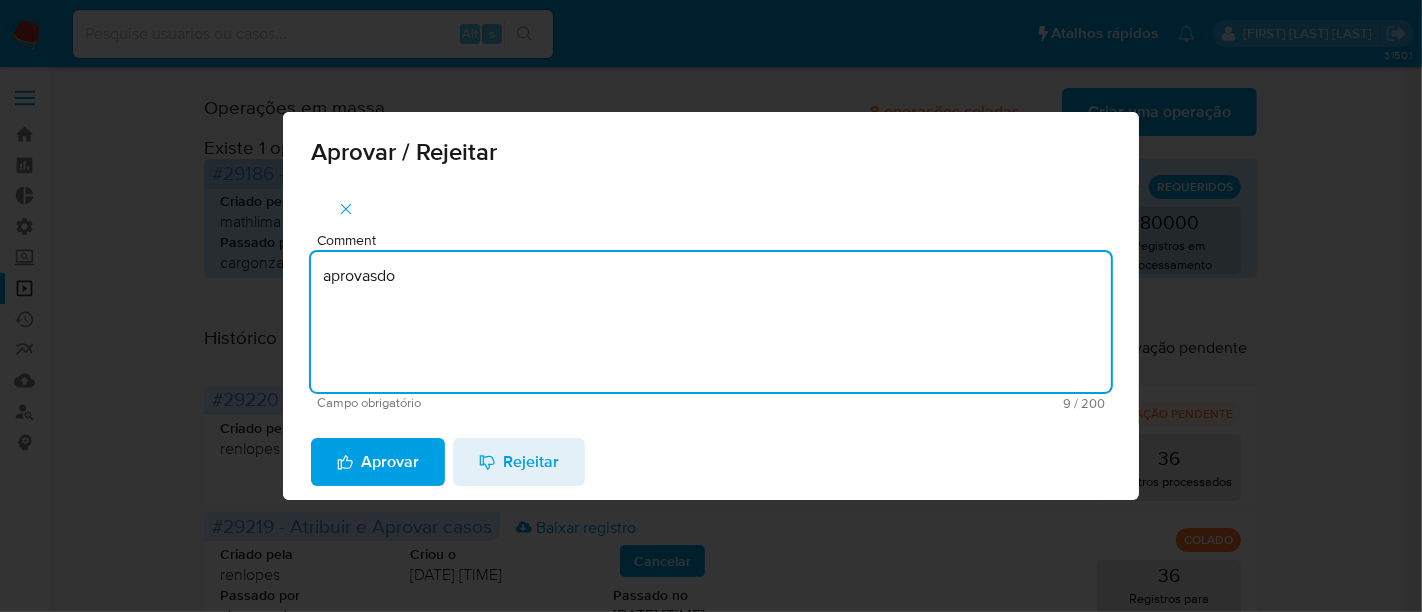 click on "aprovasdo" at bounding box center (711, 322) 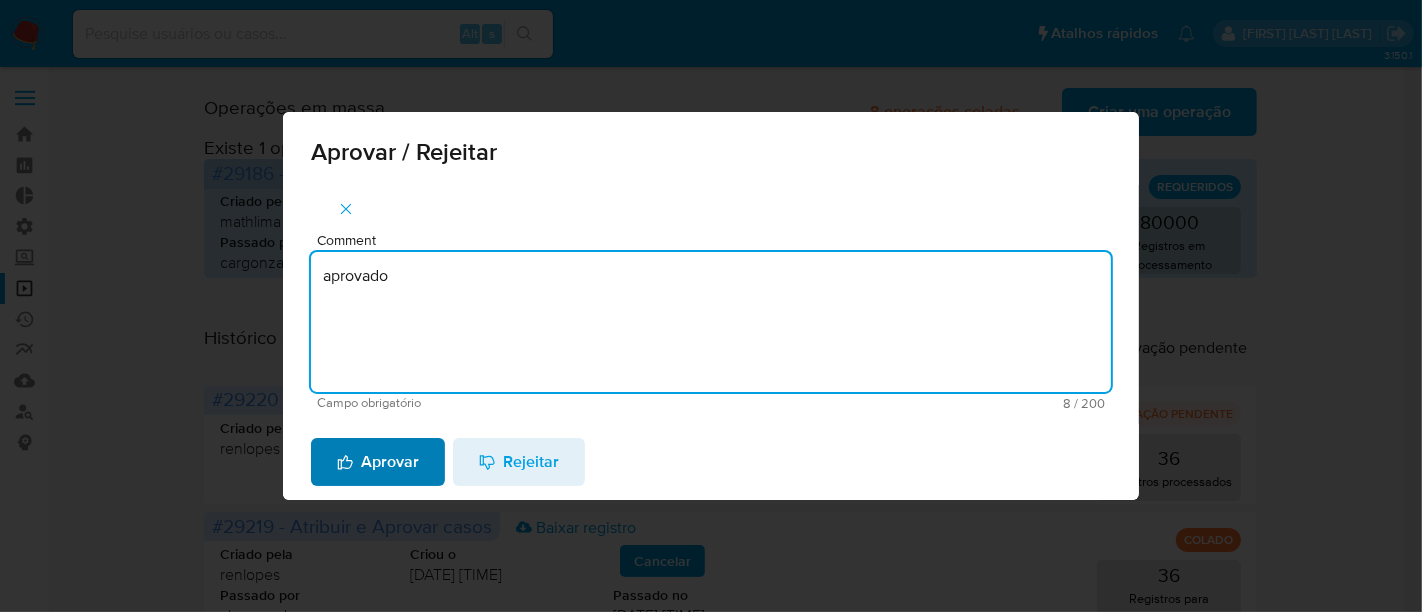 type on "aprovado" 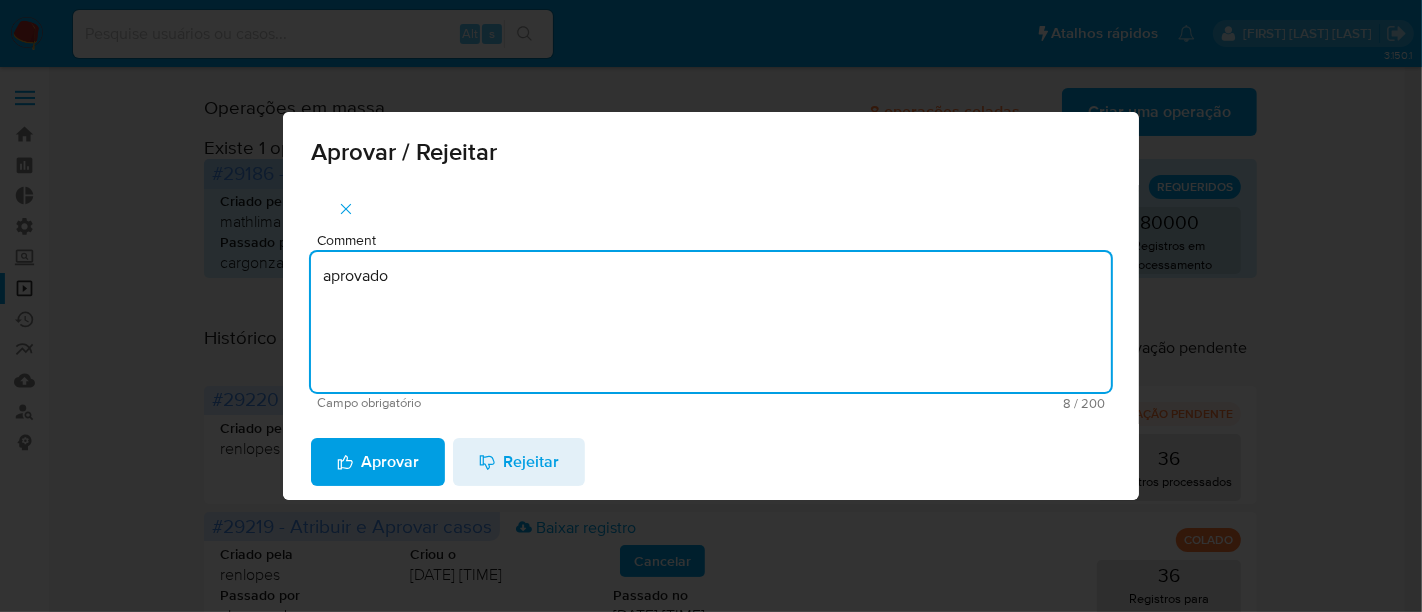 click on "Aprovar" at bounding box center [378, 462] 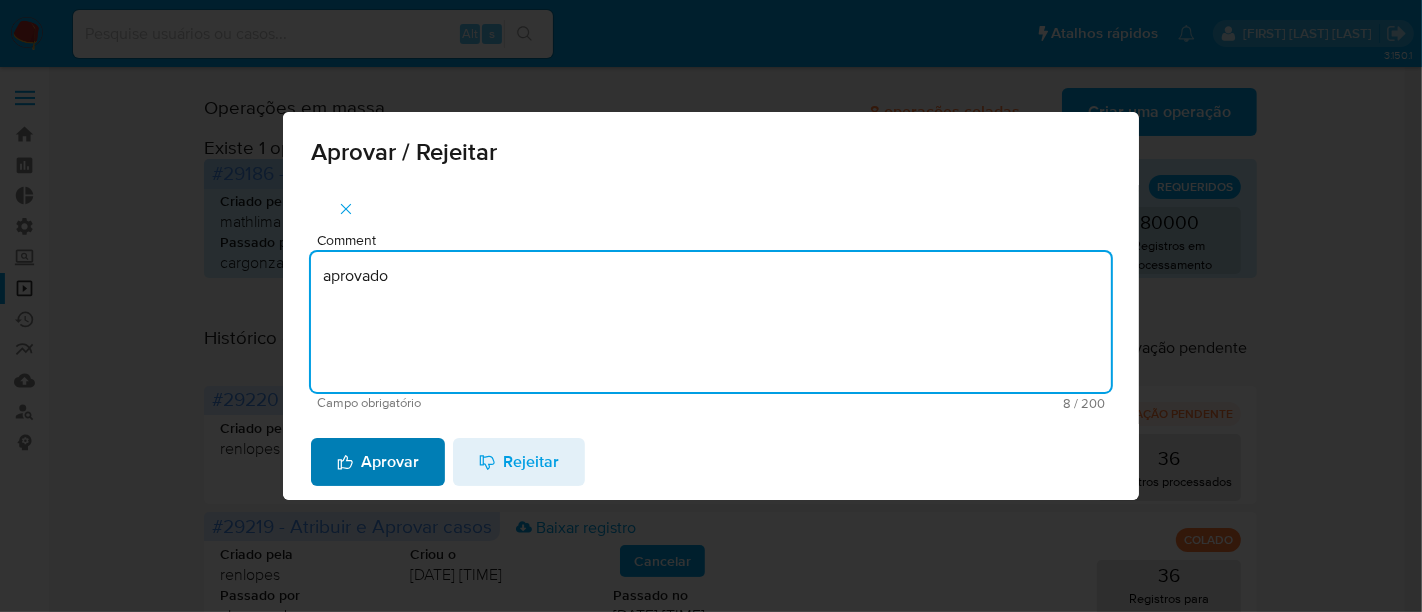 type 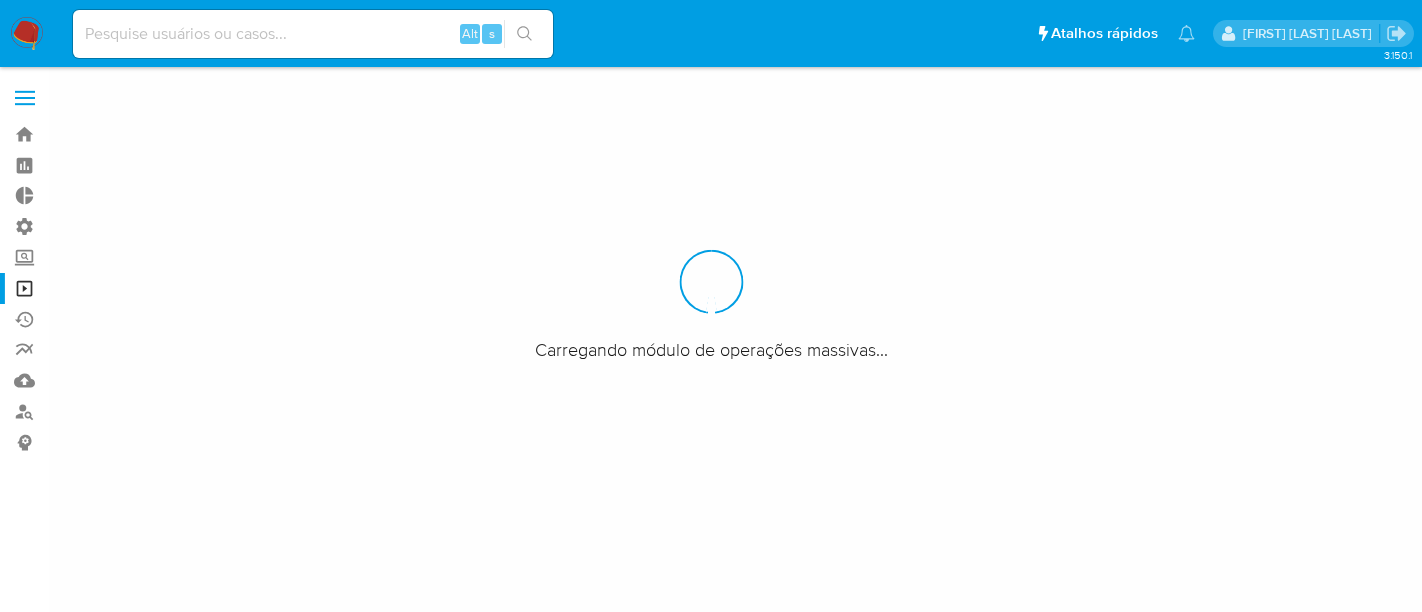 scroll, scrollTop: 0, scrollLeft: 0, axis: both 